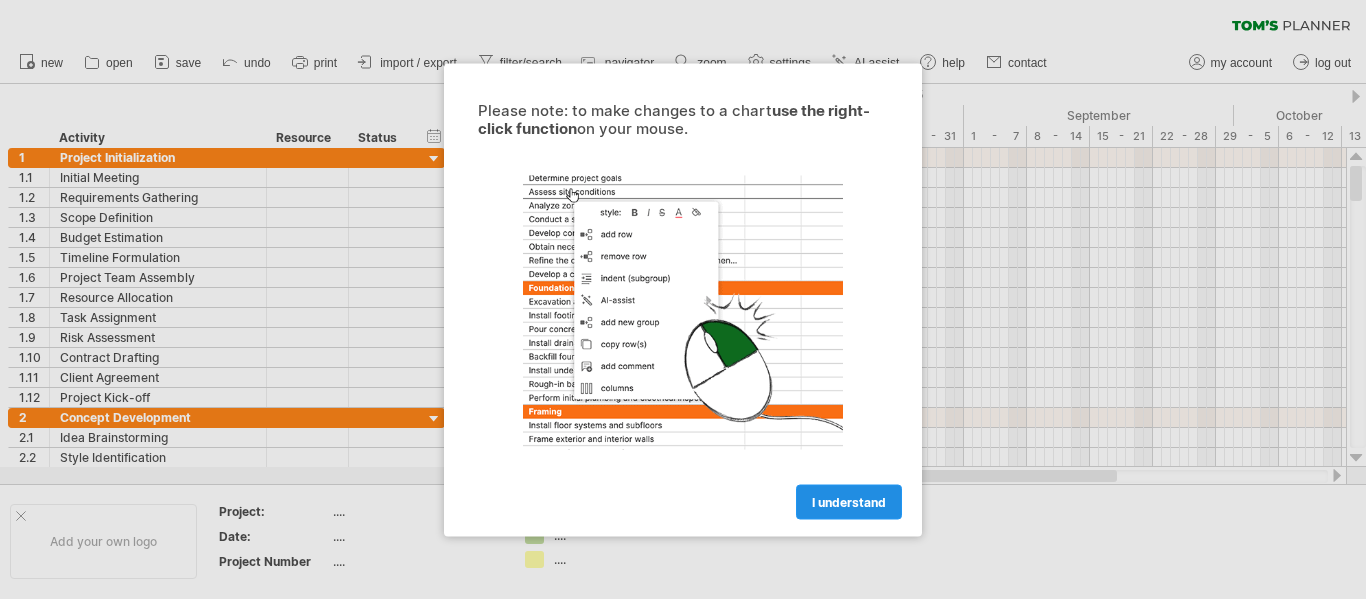 scroll, scrollTop: 0, scrollLeft: 0, axis: both 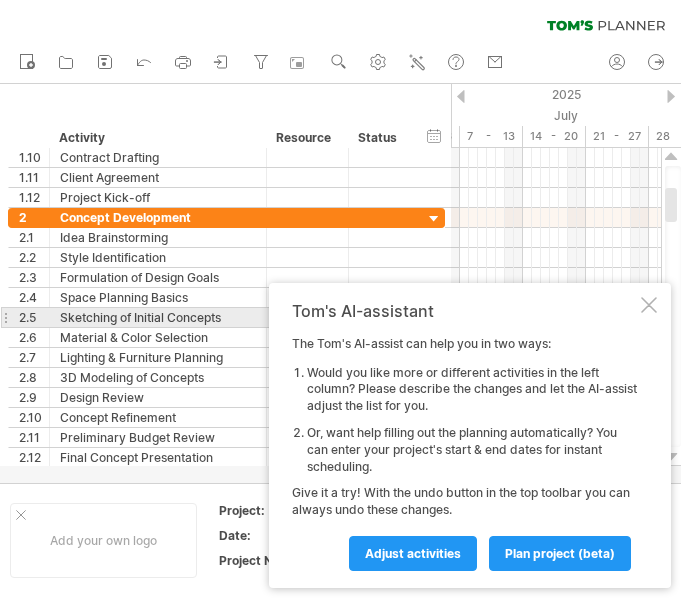 click at bounding box center [649, 305] 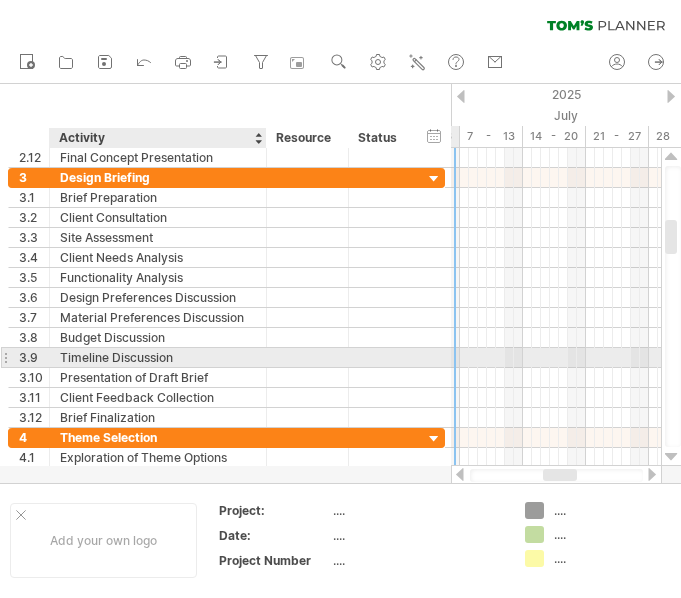 click at bounding box center (308, 357) 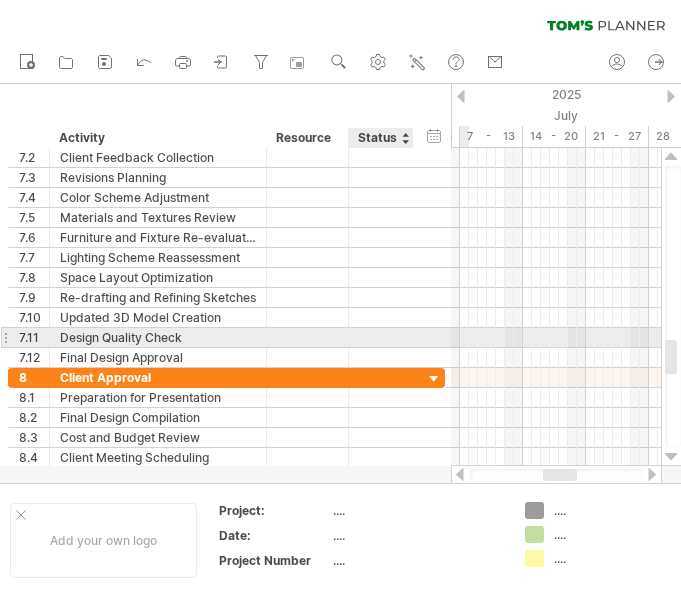 click on "**********" at bounding box center [226, 338] 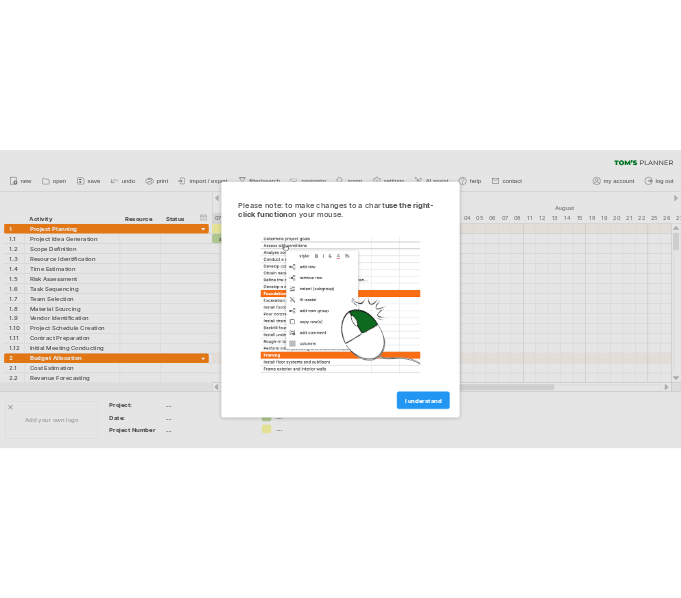 scroll, scrollTop: 0, scrollLeft: 0, axis: both 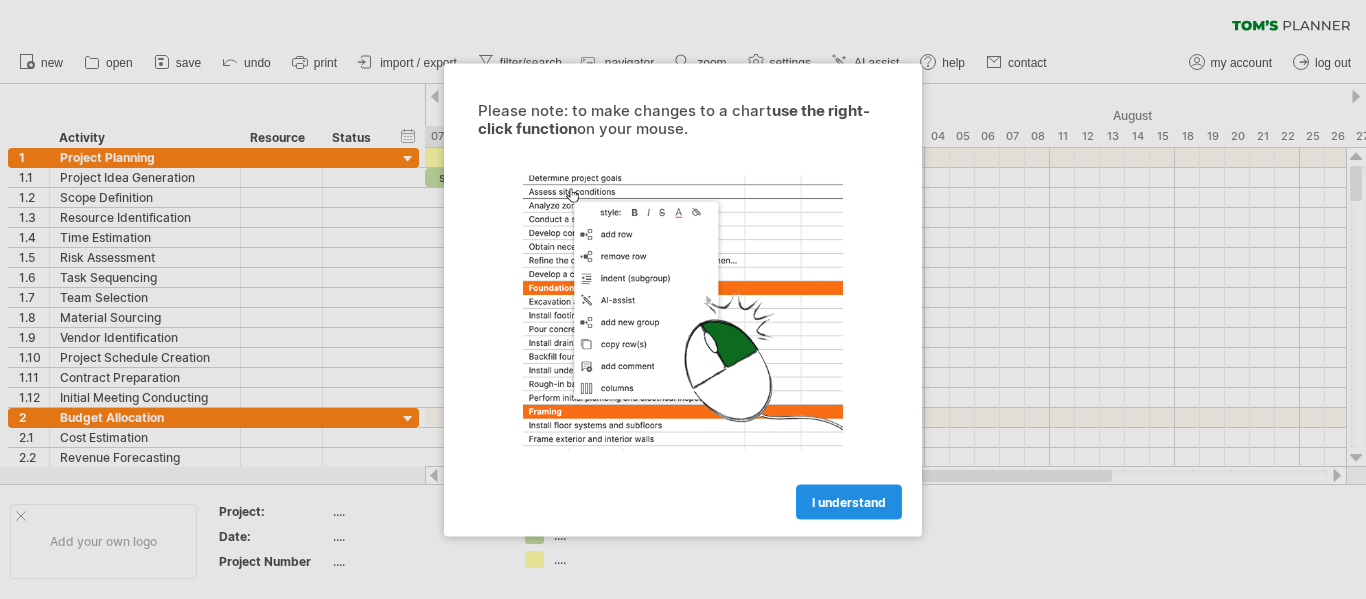 click on "I understand" at bounding box center [849, 501] 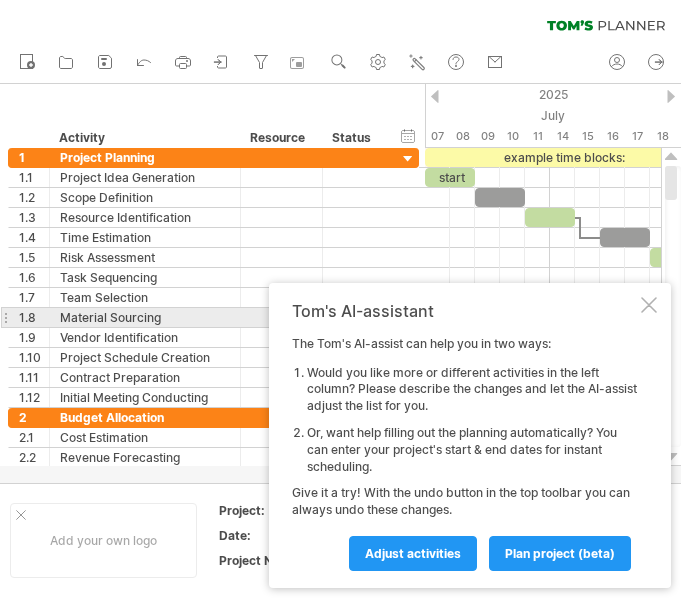 click at bounding box center [649, 305] 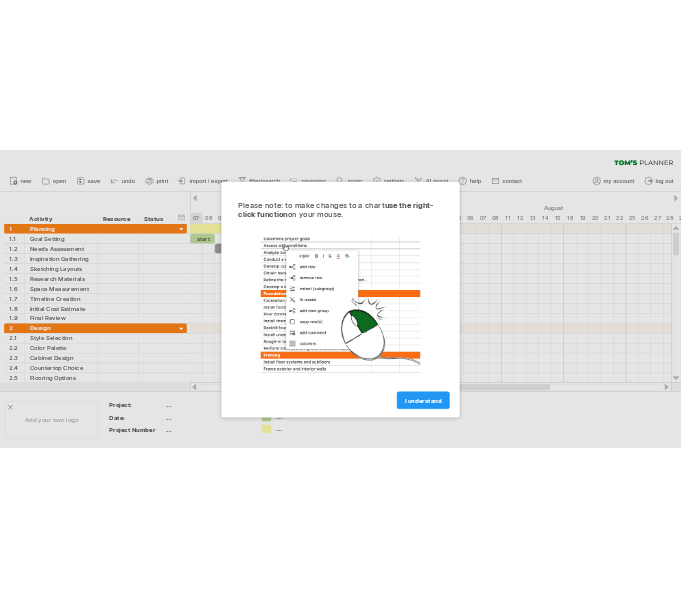 scroll, scrollTop: 0, scrollLeft: 0, axis: both 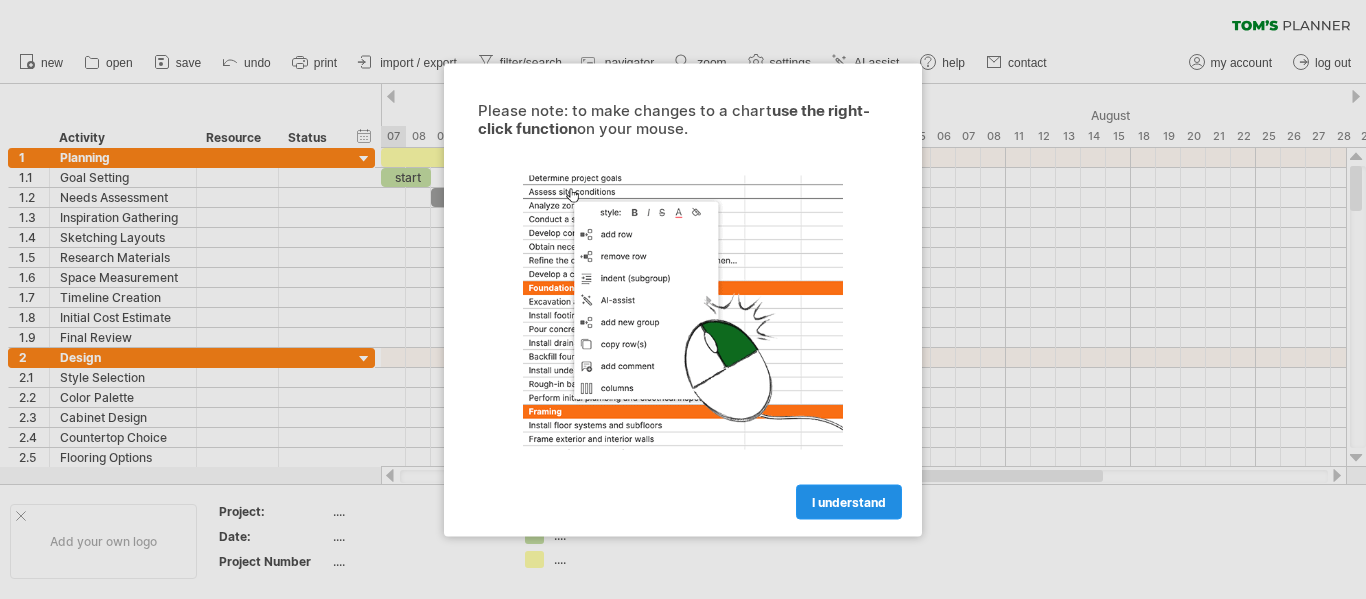 click on "I understand" at bounding box center [849, 501] 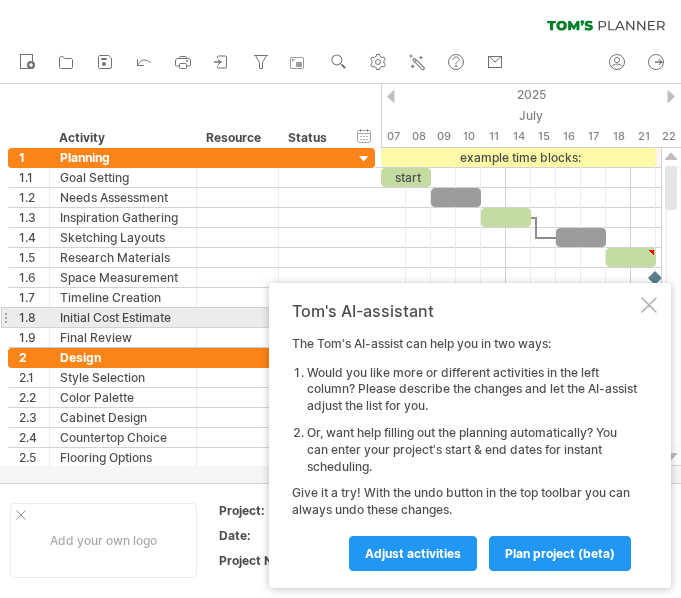 click at bounding box center (649, 305) 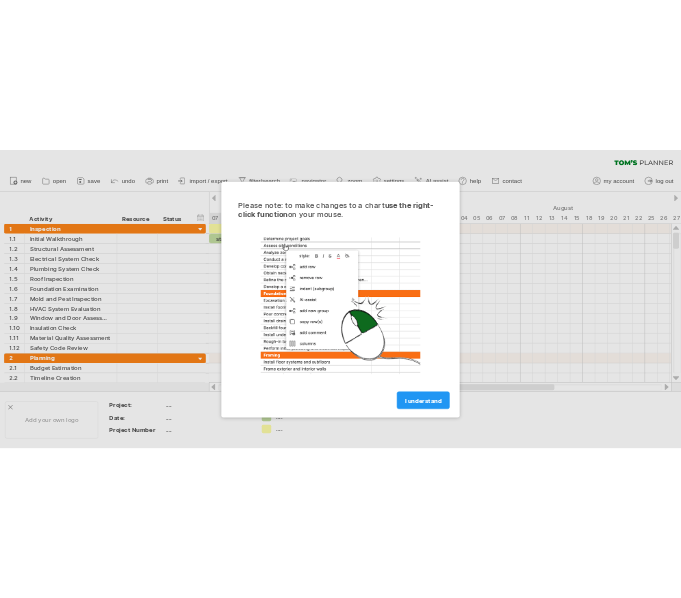 scroll, scrollTop: 0, scrollLeft: 0, axis: both 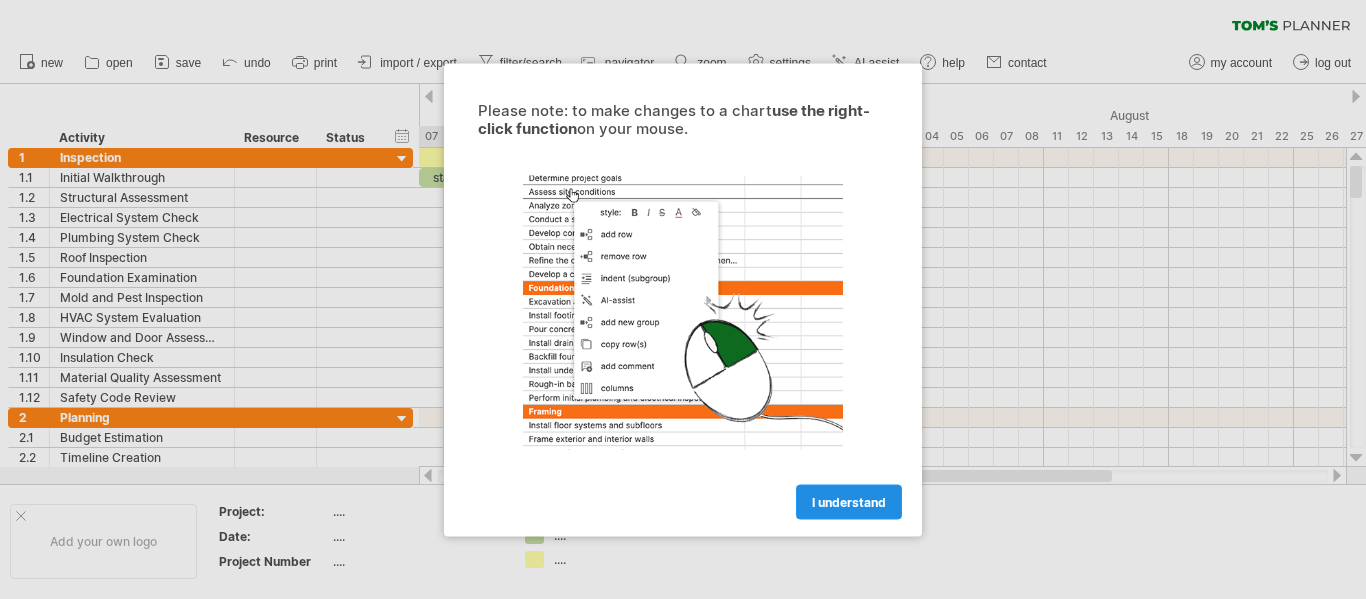 click on "I understand" at bounding box center (849, 501) 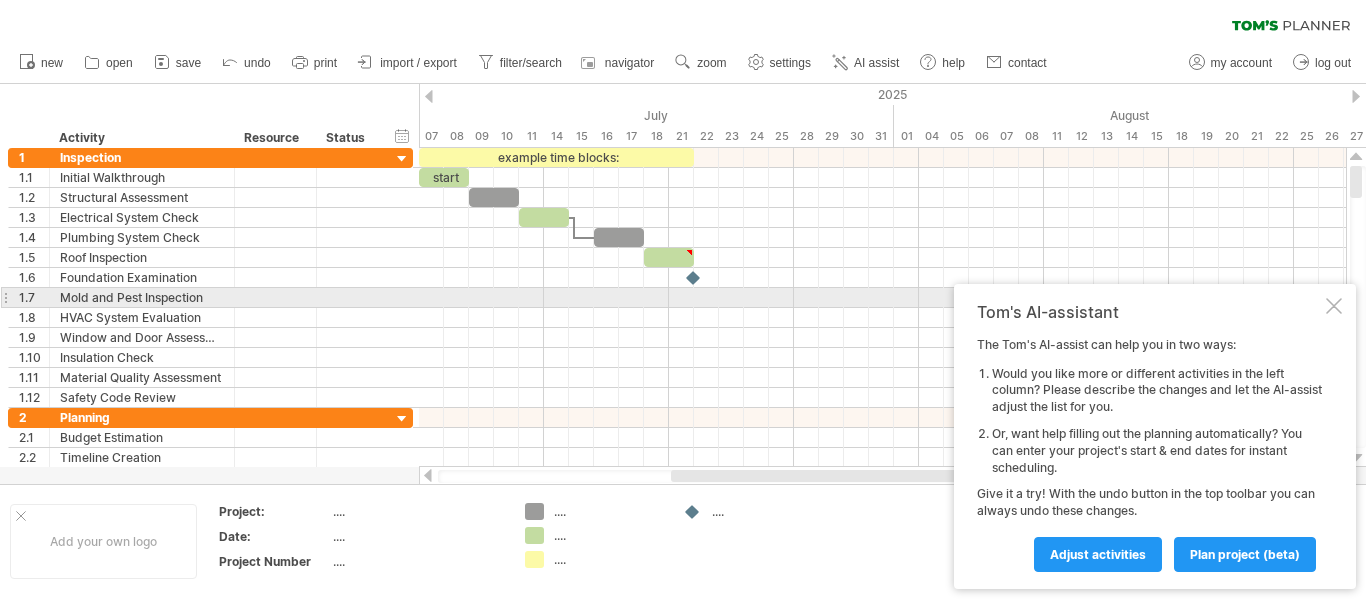 click at bounding box center [1334, 306] 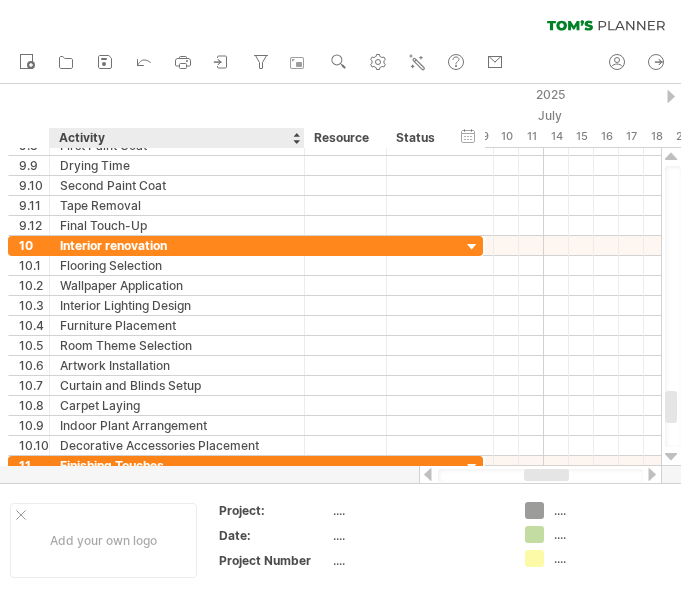 drag, startPoint x: 232, startPoint y: 135, endPoint x: 302, endPoint y: 144, distance: 70.5762 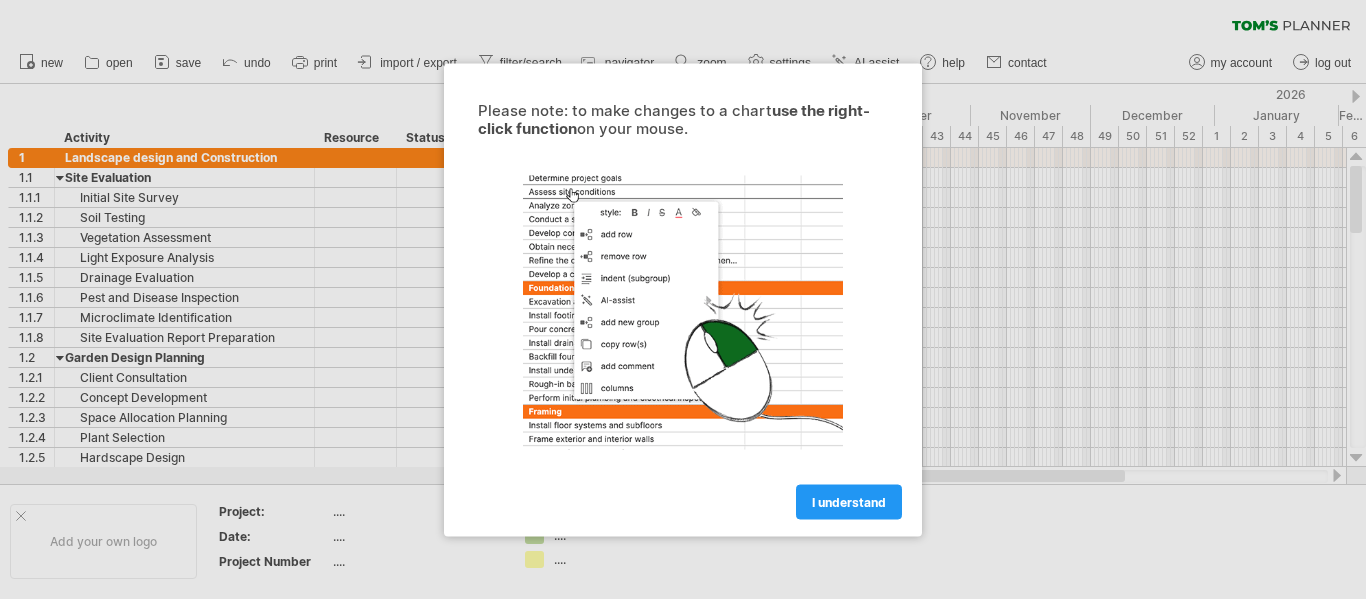 scroll, scrollTop: 0, scrollLeft: 0, axis: both 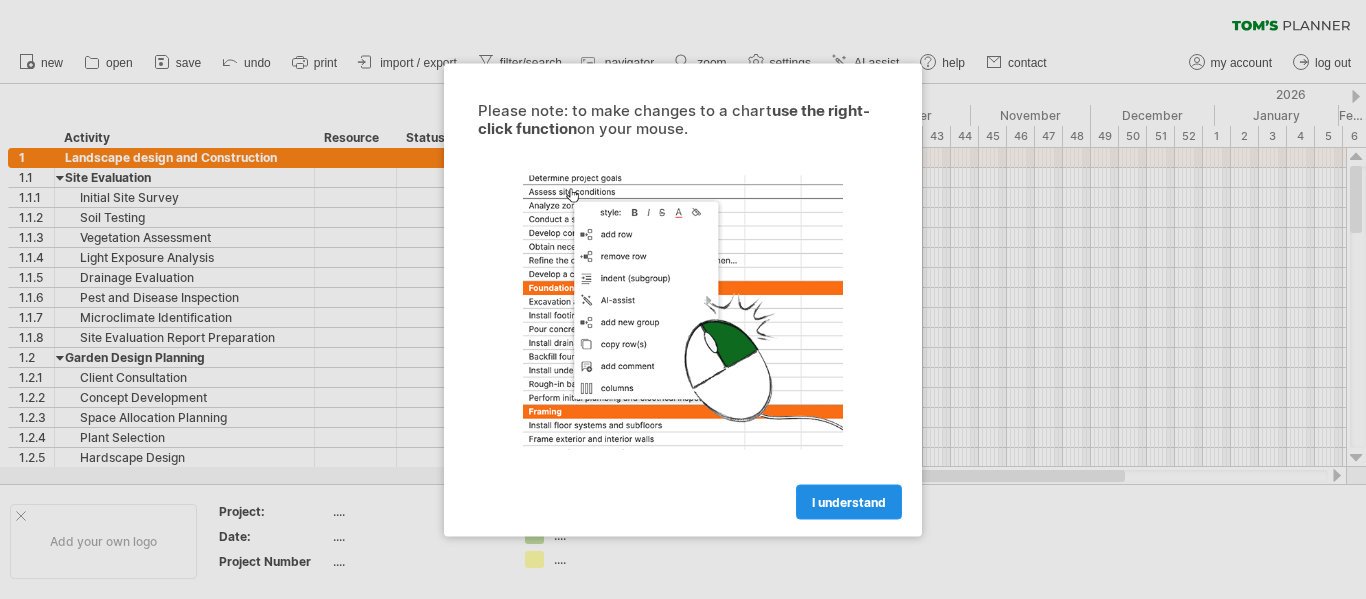 click on "I understand" at bounding box center [849, 501] 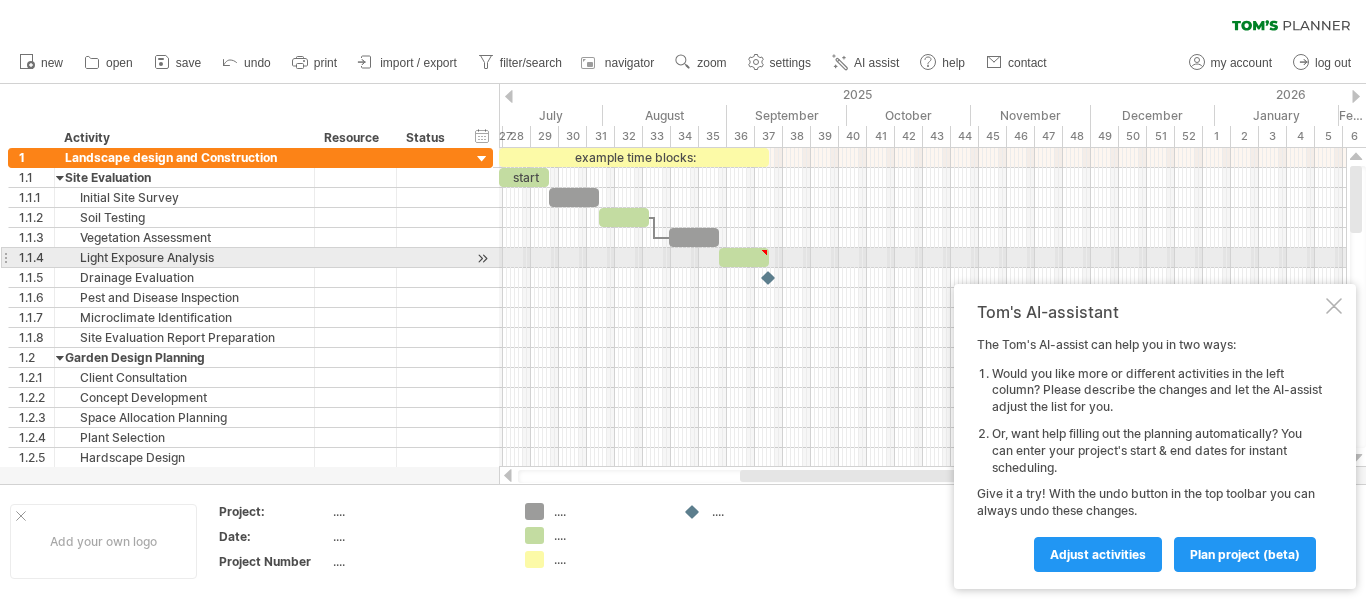 click at bounding box center (922, 258) 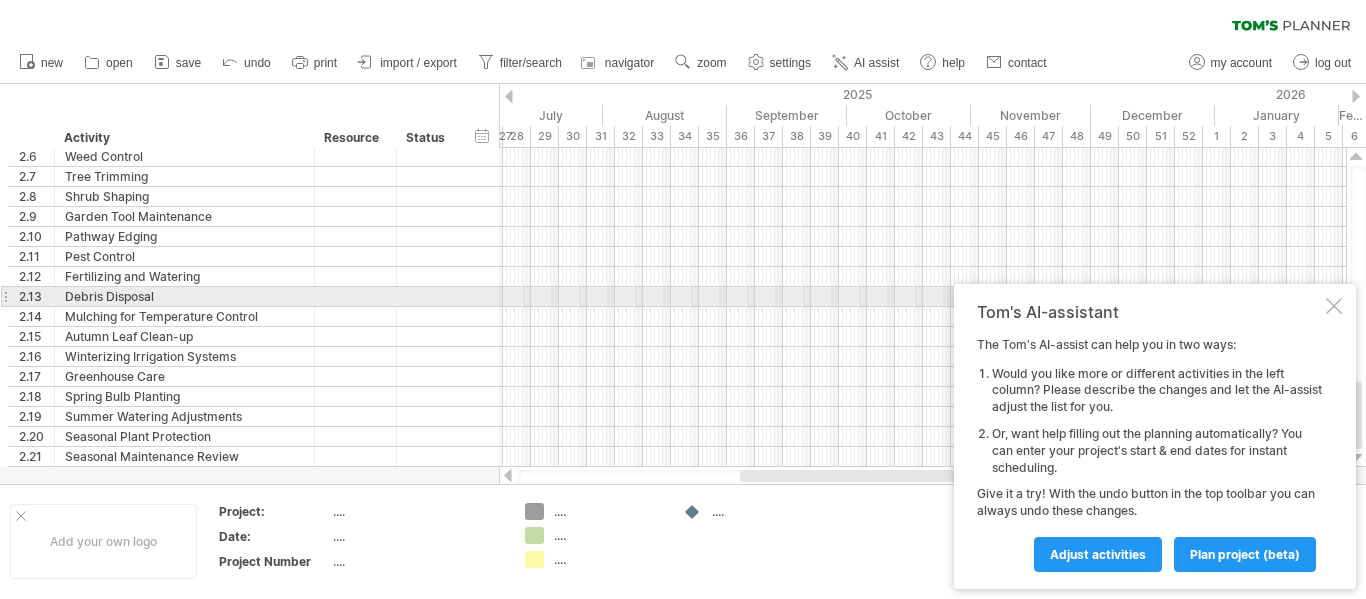 click on "Tom's AI-assistant" at bounding box center (1149, 312) 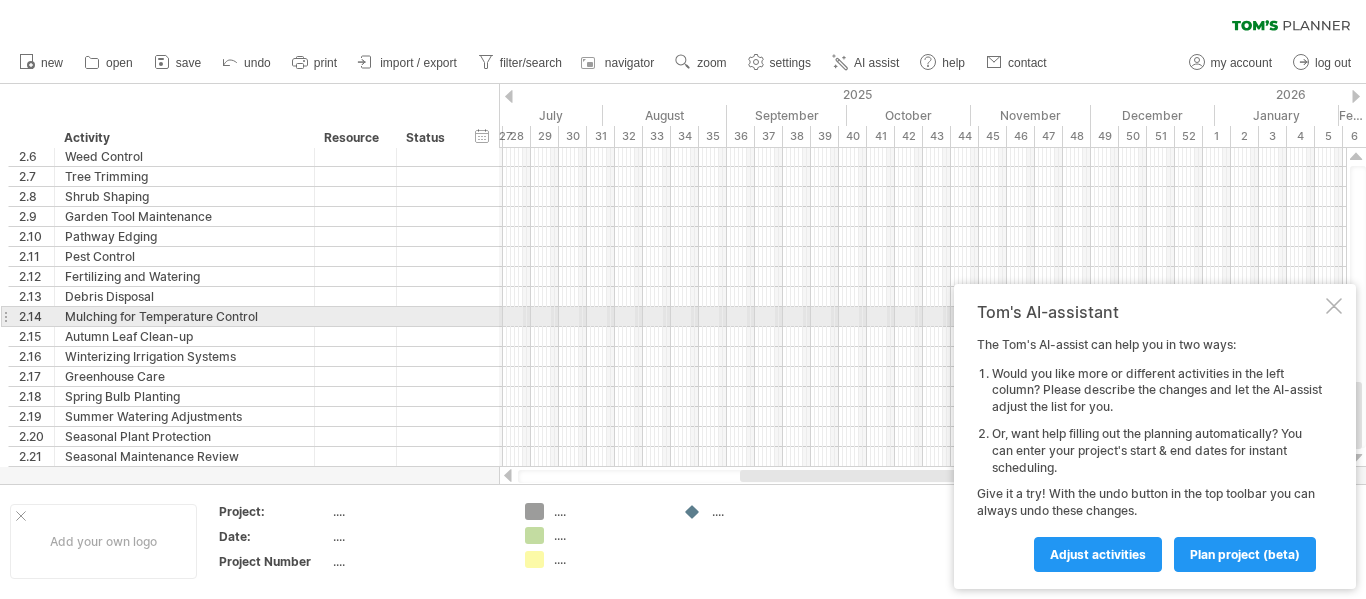 click on "Tom's AI-assistant The Tom's AI-assist can help you in two ways: Would you like more or different activities in the left column? Please describe the changes and let the AI-assist adjust the list for you. Or, want help filling out the planning automatically? You can enter your project's start & end dates for instant scheduling. Give it a try! With the undo button in the top toolbar you can always undo these changes. Adjust activities    plan project (beta)" at bounding box center [1155, 436] 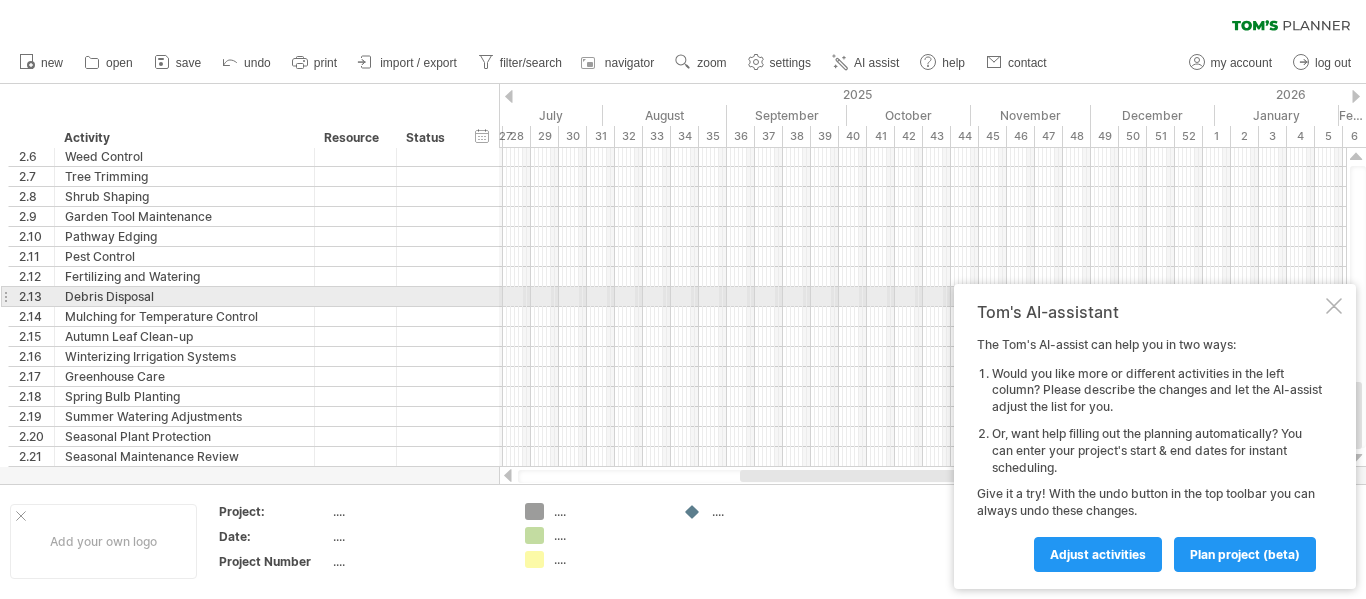 click at bounding box center [1334, 306] 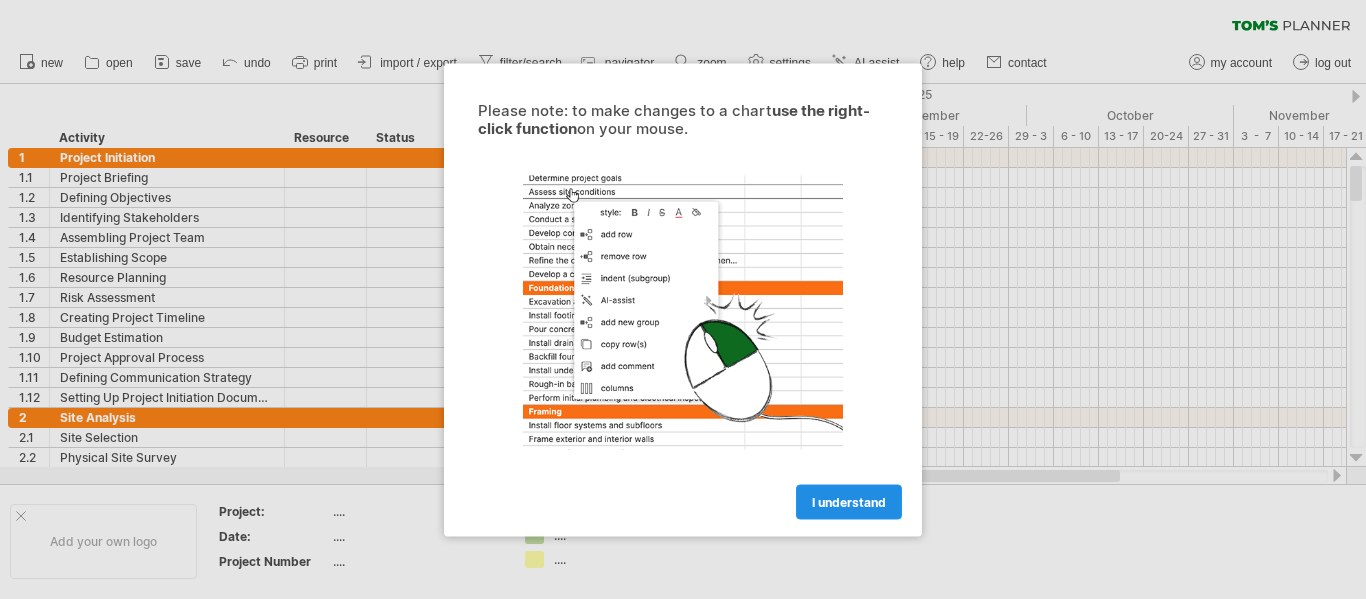 scroll, scrollTop: 0, scrollLeft: 0, axis: both 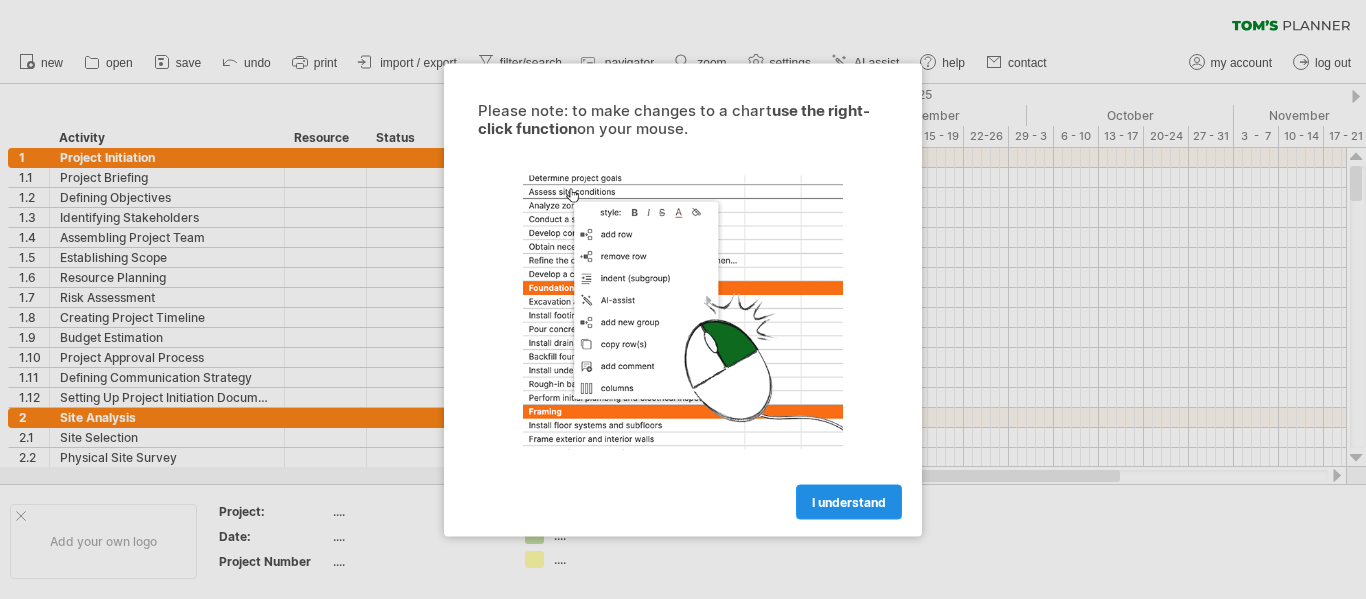 click on "I understand" at bounding box center [849, 501] 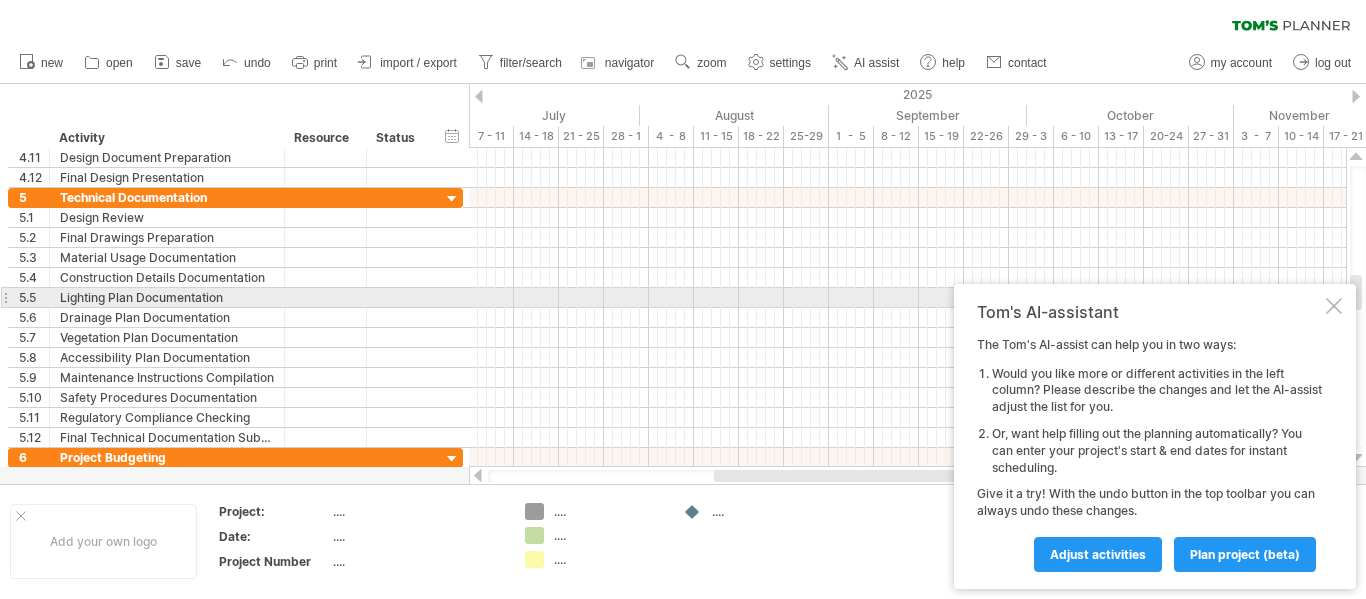 click at bounding box center [1334, 306] 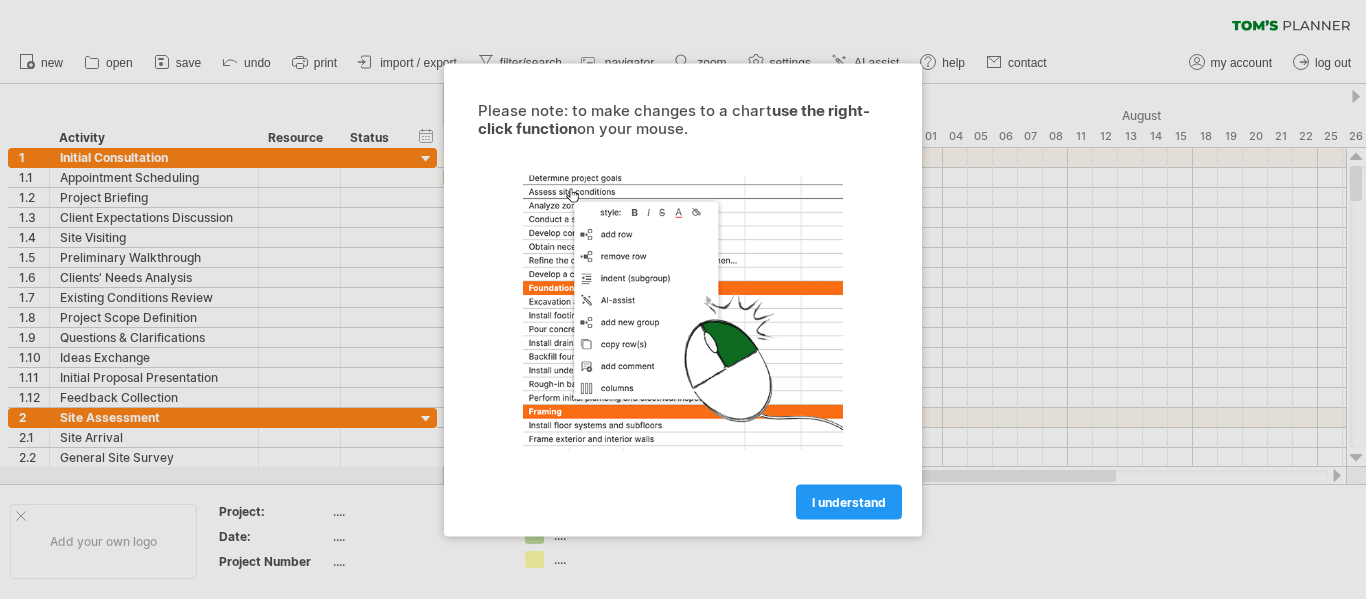 scroll, scrollTop: 0, scrollLeft: 0, axis: both 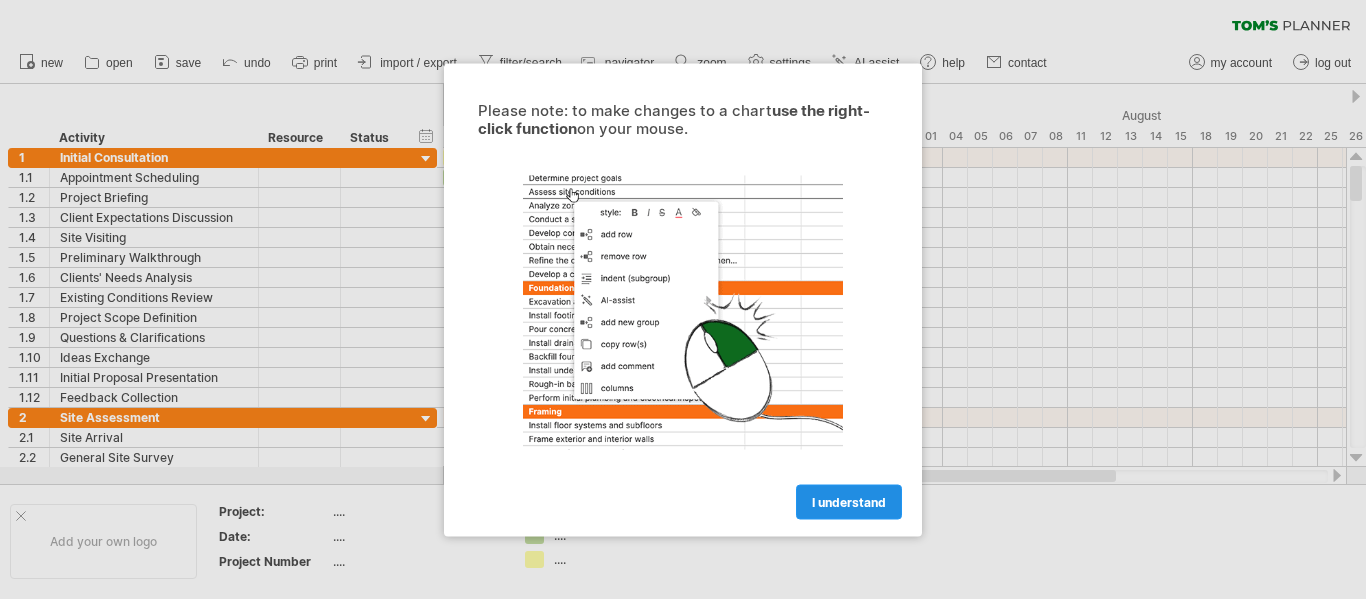 click on "I understand" at bounding box center (849, 501) 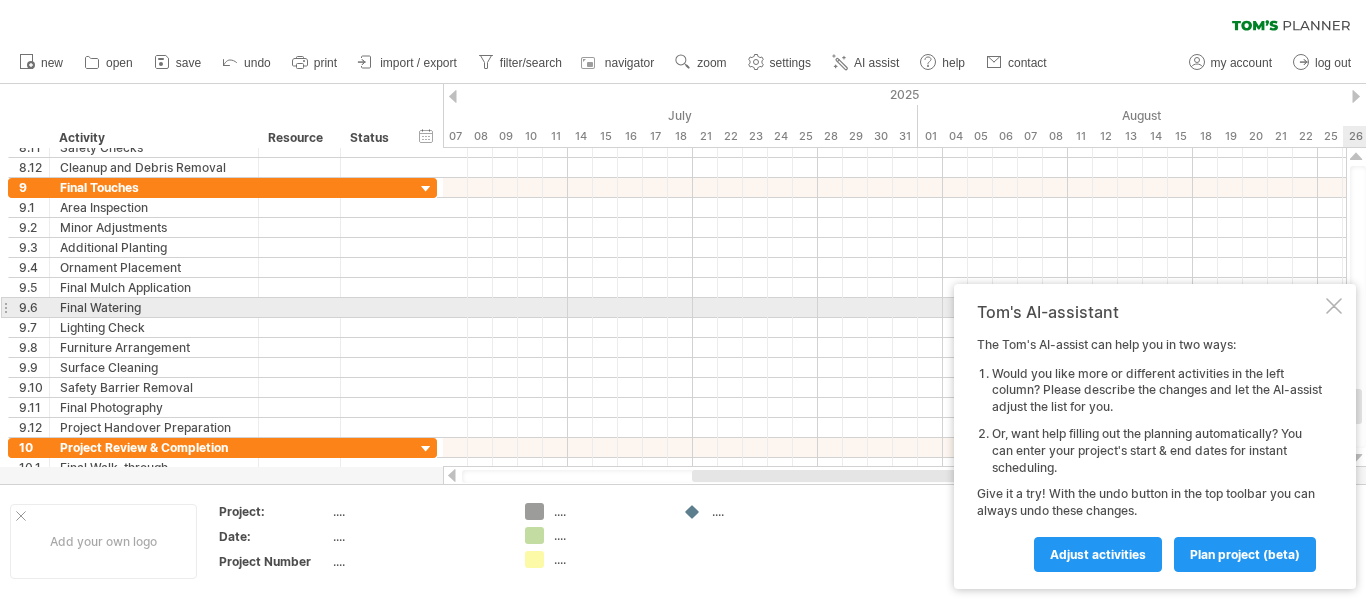click at bounding box center (1334, 306) 